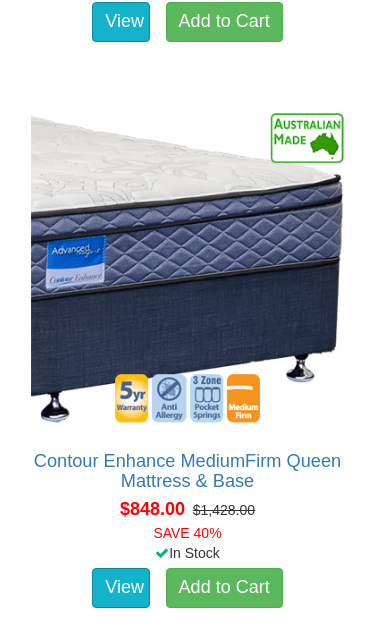 scroll, scrollTop: 3268, scrollLeft: 0, axis: vertical 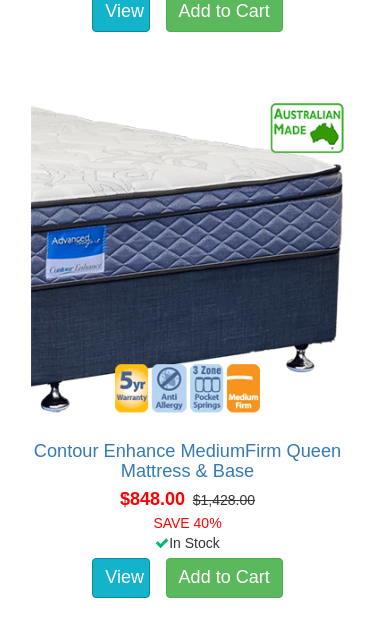 click on "View" at bounding box center (121, 578) 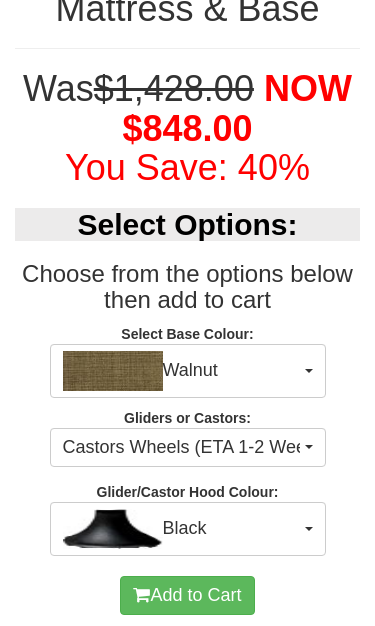 scroll, scrollTop: 901, scrollLeft: 0, axis: vertical 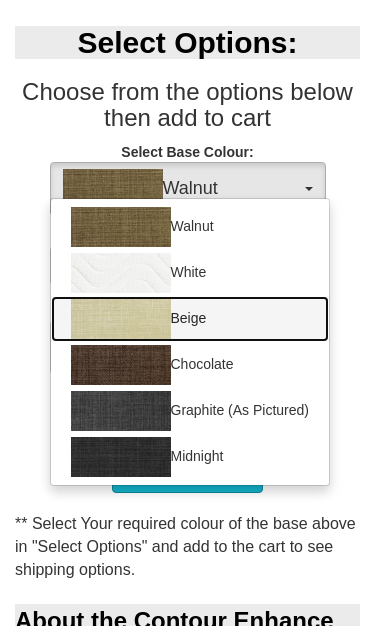 click on "Beige" at bounding box center [190, 319] 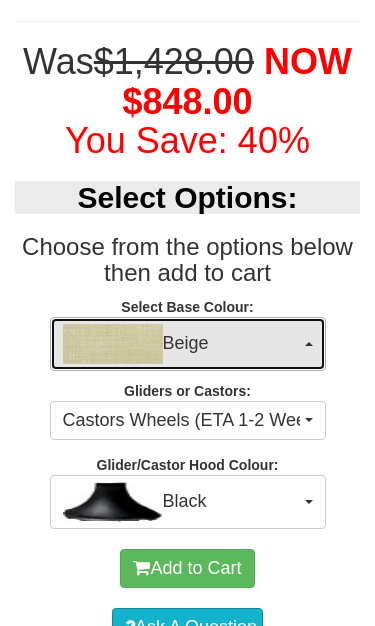 scroll, scrollTop: 943, scrollLeft: 0, axis: vertical 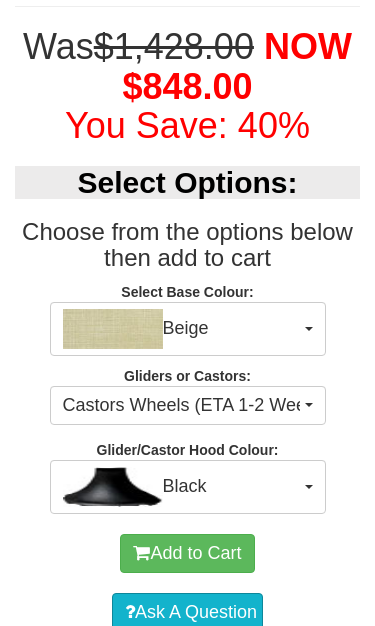 click on "Beige" at bounding box center [181, 329] 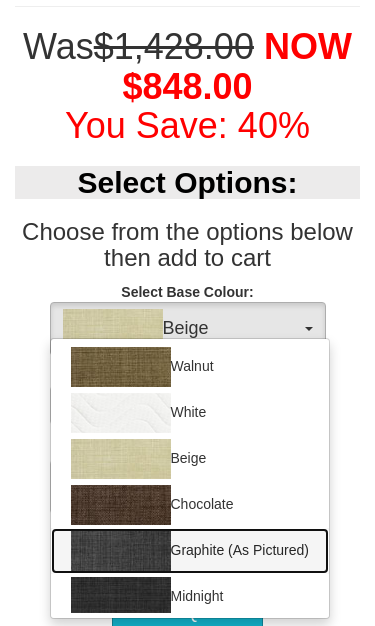click on "Graphite (As Pictured)" at bounding box center (190, 551) 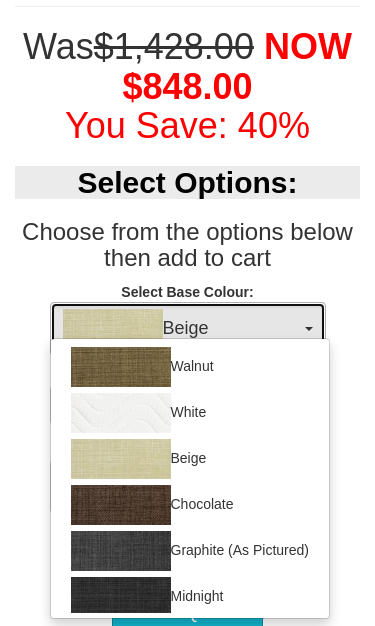 select on "1209" 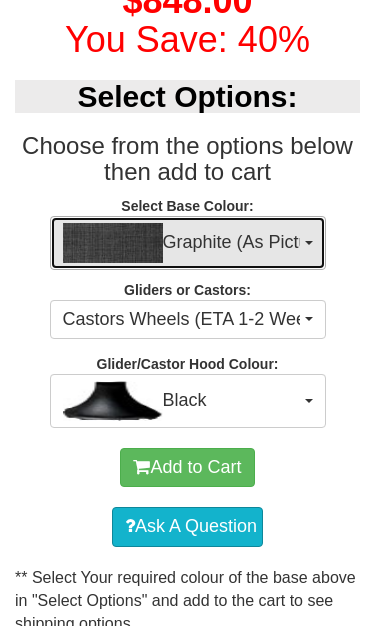 scroll, scrollTop: 1030, scrollLeft: 0, axis: vertical 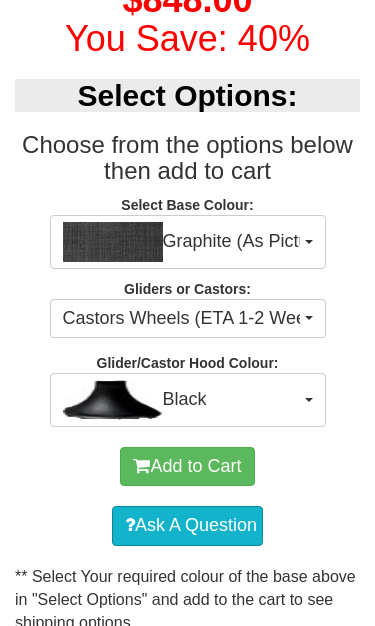 click on "Black" at bounding box center (181, 400) 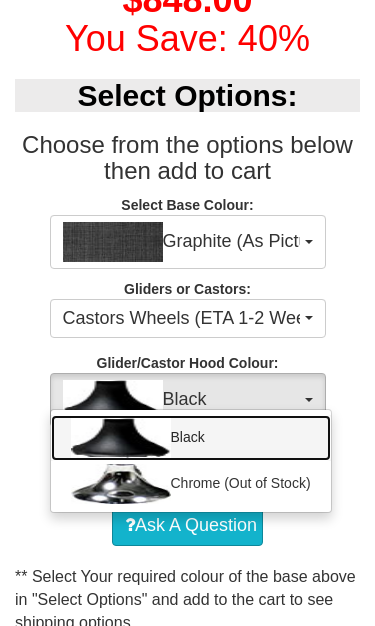 click on "Black" at bounding box center [191, 438] 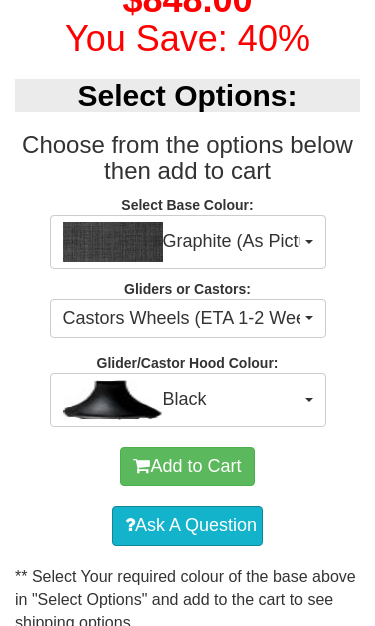click on "Add to Cart" at bounding box center [187, 467] 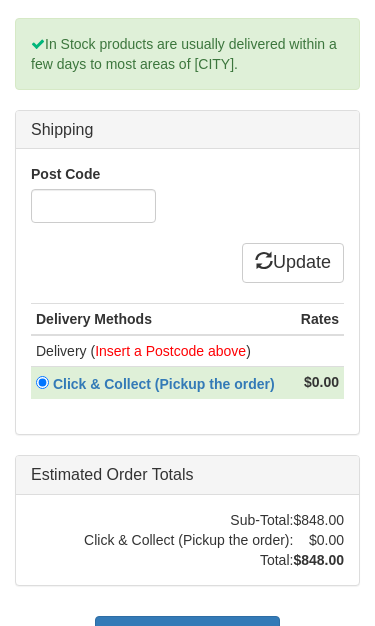 scroll, scrollTop: 1020, scrollLeft: 0, axis: vertical 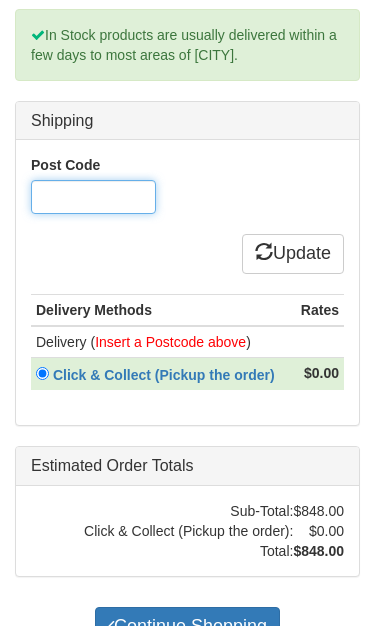 click on "Post Code" at bounding box center [93, 198] 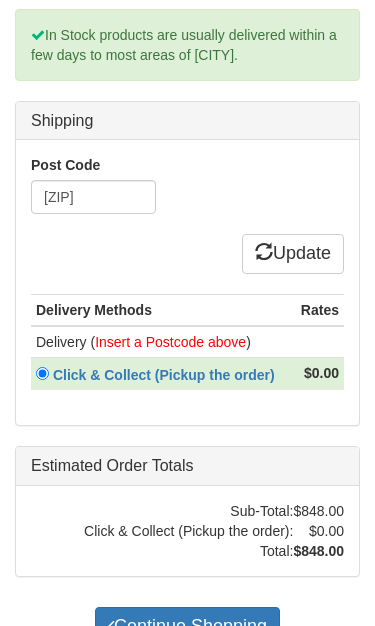 scroll, scrollTop: 1021, scrollLeft: 0, axis: vertical 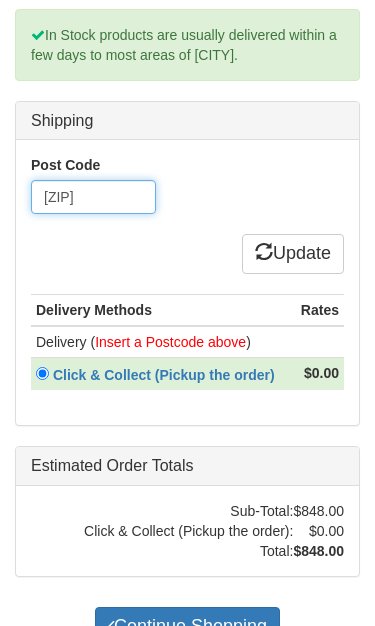 type on "2234" 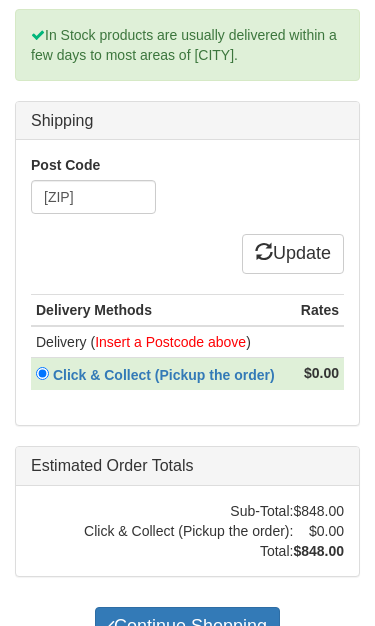 click on "Update" at bounding box center (293, 254) 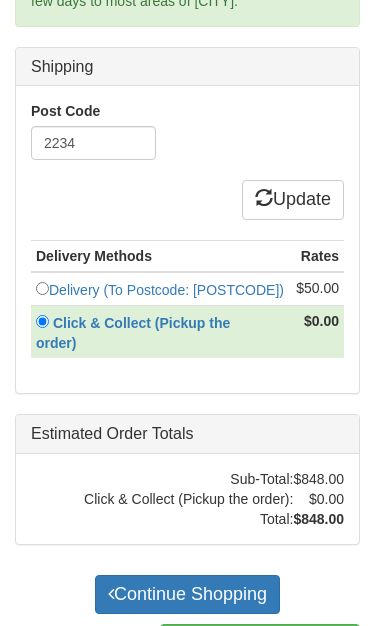 scroll, scrollTop: 965, scrollLeft: 0, axis: vertical 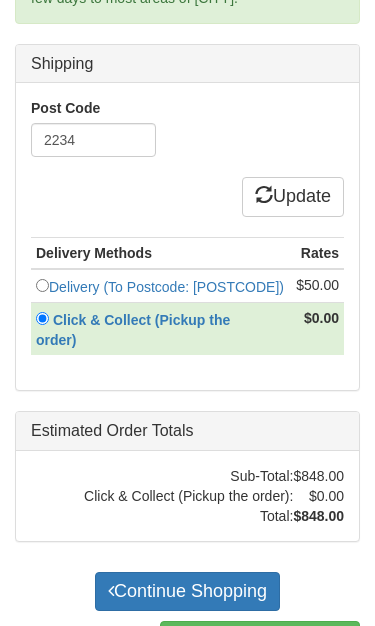 click on "Delivery (To Postcode:  [POSTCODE])" at bounding box center [166, 288] 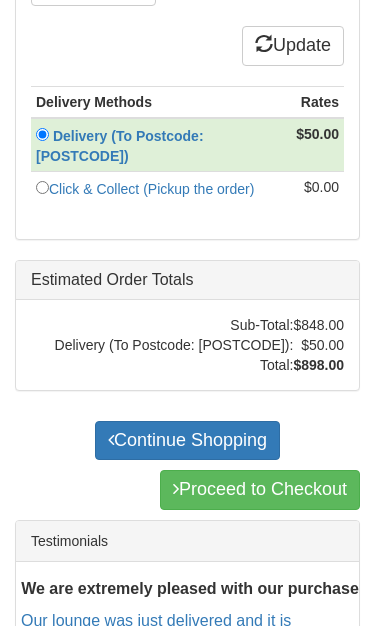 scroll, scrollTop: 1280, scrollLeft: 0, axis: vertical 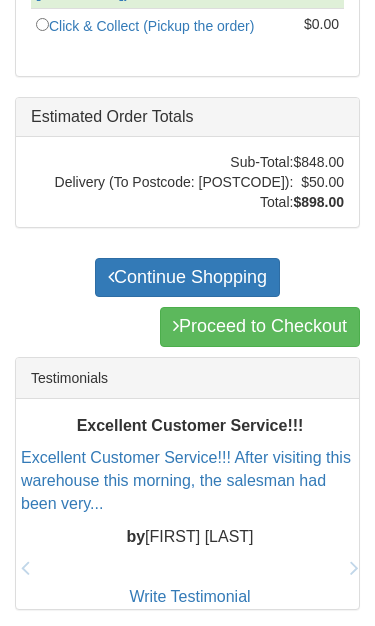 click on "Continue Shopping" at bounding box center (187, 278) 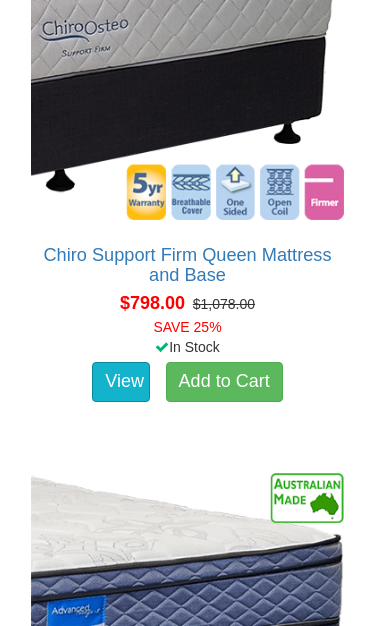 scroll, scrollTop: 2898, scrollLeft: 0, axis: vertical 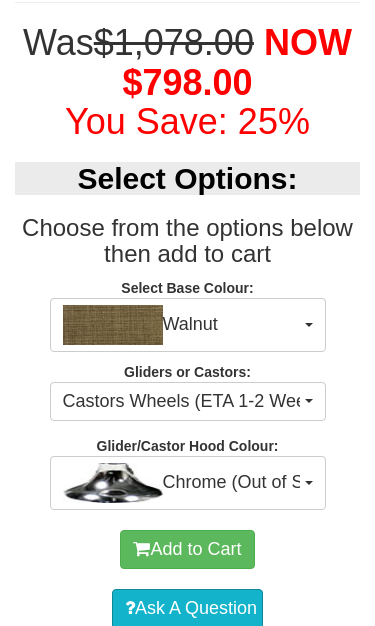 click on "Walnut" at bounding box center (188, 325) 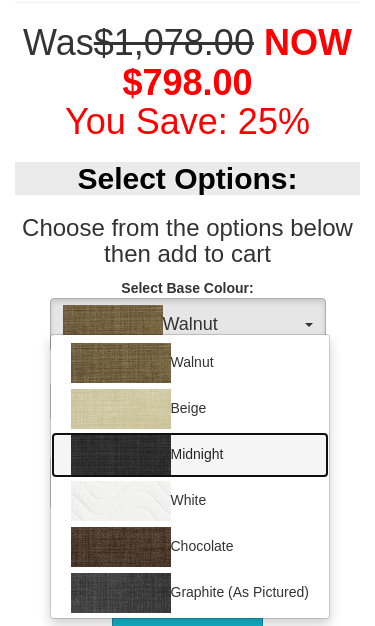 click on "Midnight" at bounding box center (190, 455) 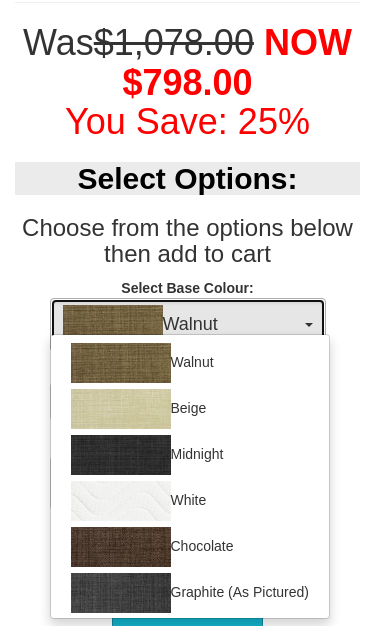select on "1207" 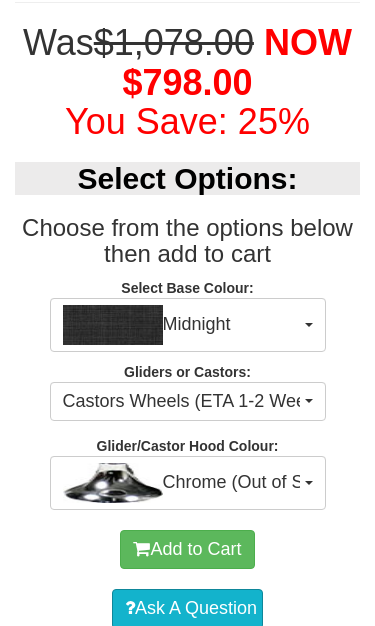 click on "Add to Cart" at bounding box center (187, 550) 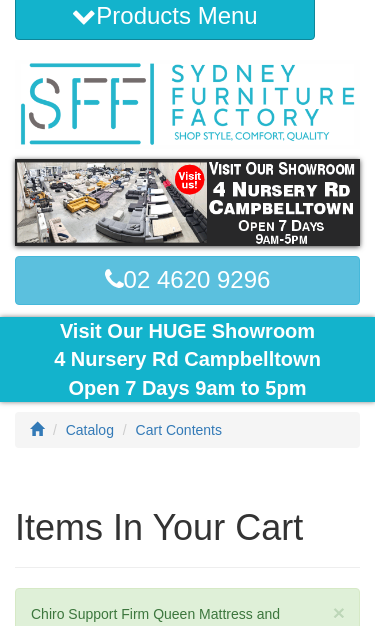 scroll, scrollTop: 29, scrollLeft: 0, axis: vertical 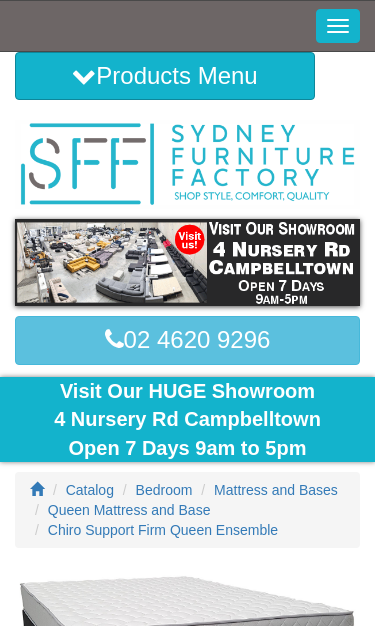select on "1207" 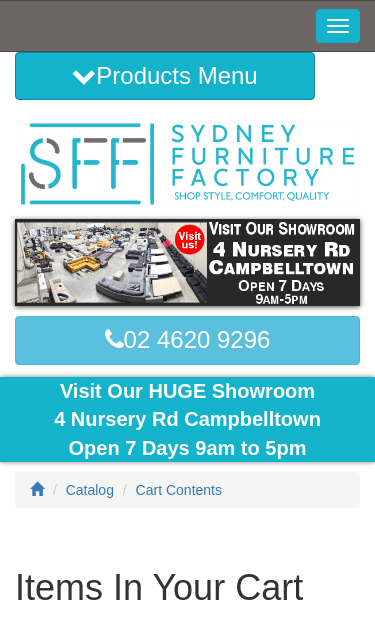 scroll, scrollTop: 1314, scrollLeft: 0, axis: vertical 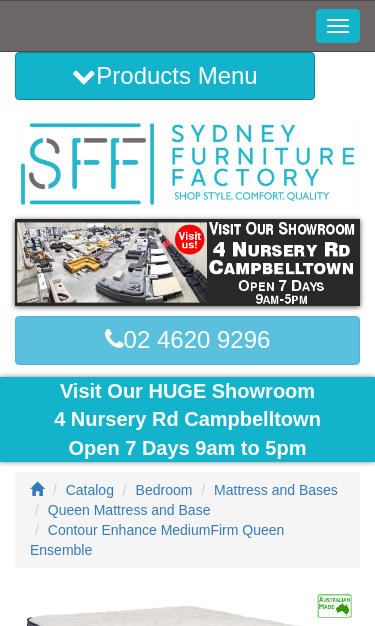 select on "1209" 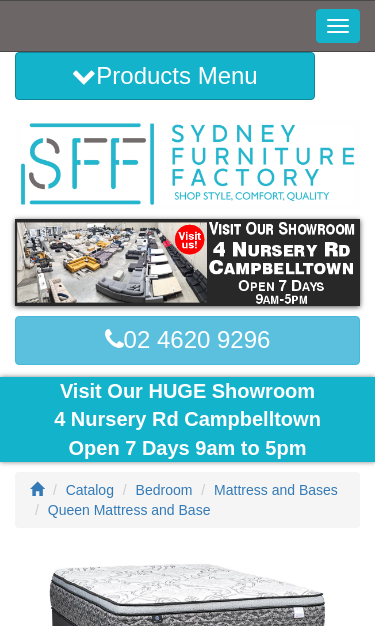 scroll, scrollTop: 3317, scrollLeft: 0, axis: vertical 